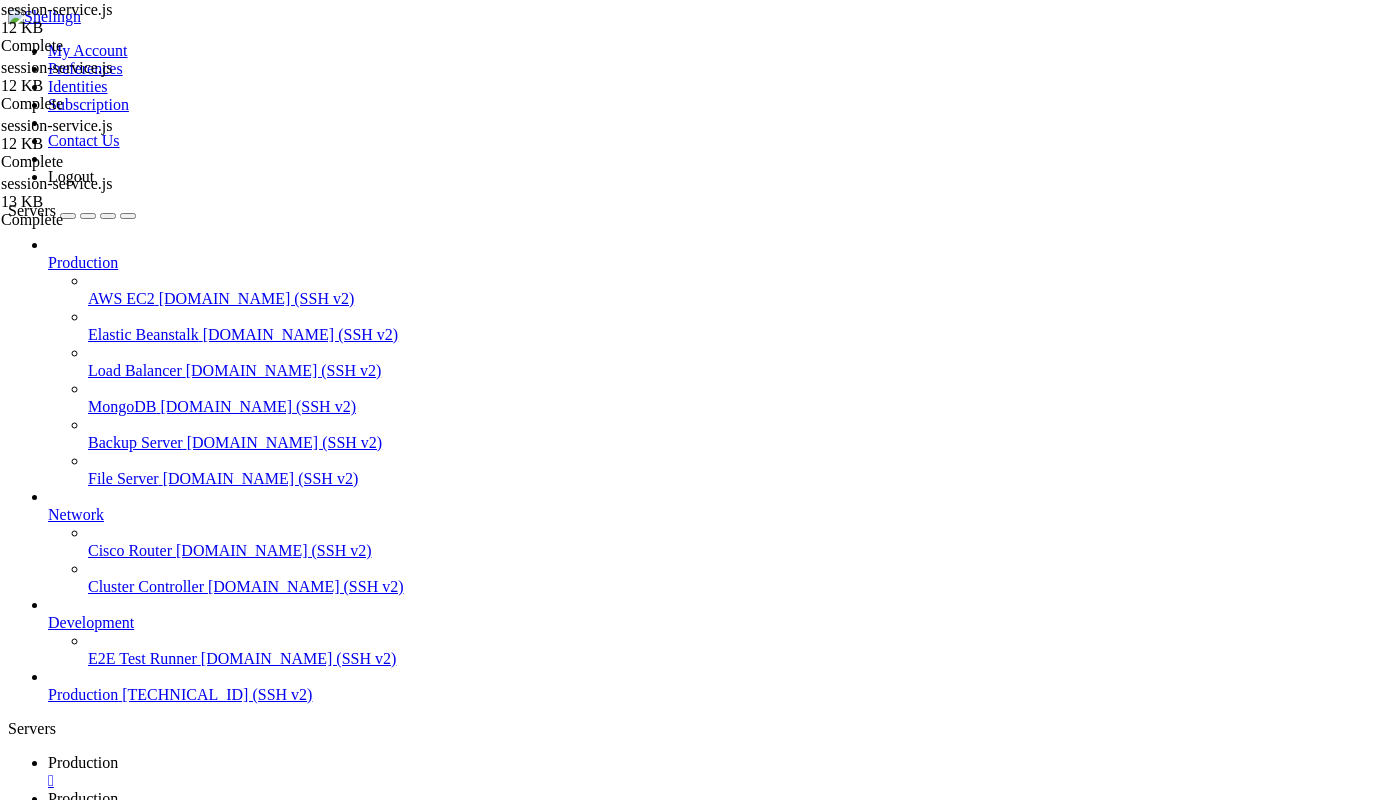 scroll, scrollTop: 0, scrollLeft: 0, axis: both 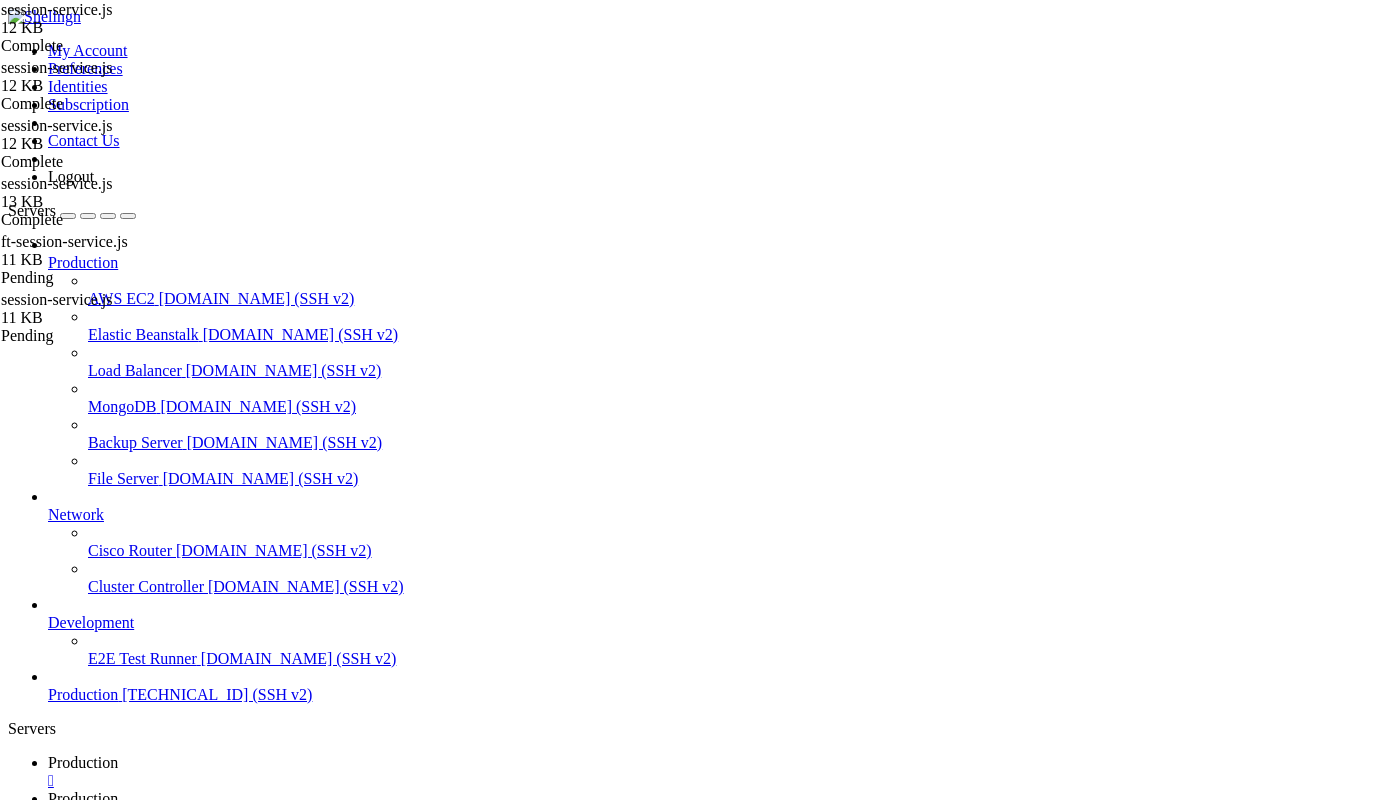 click on "Reconnect" at bounding box center [48, 1921] 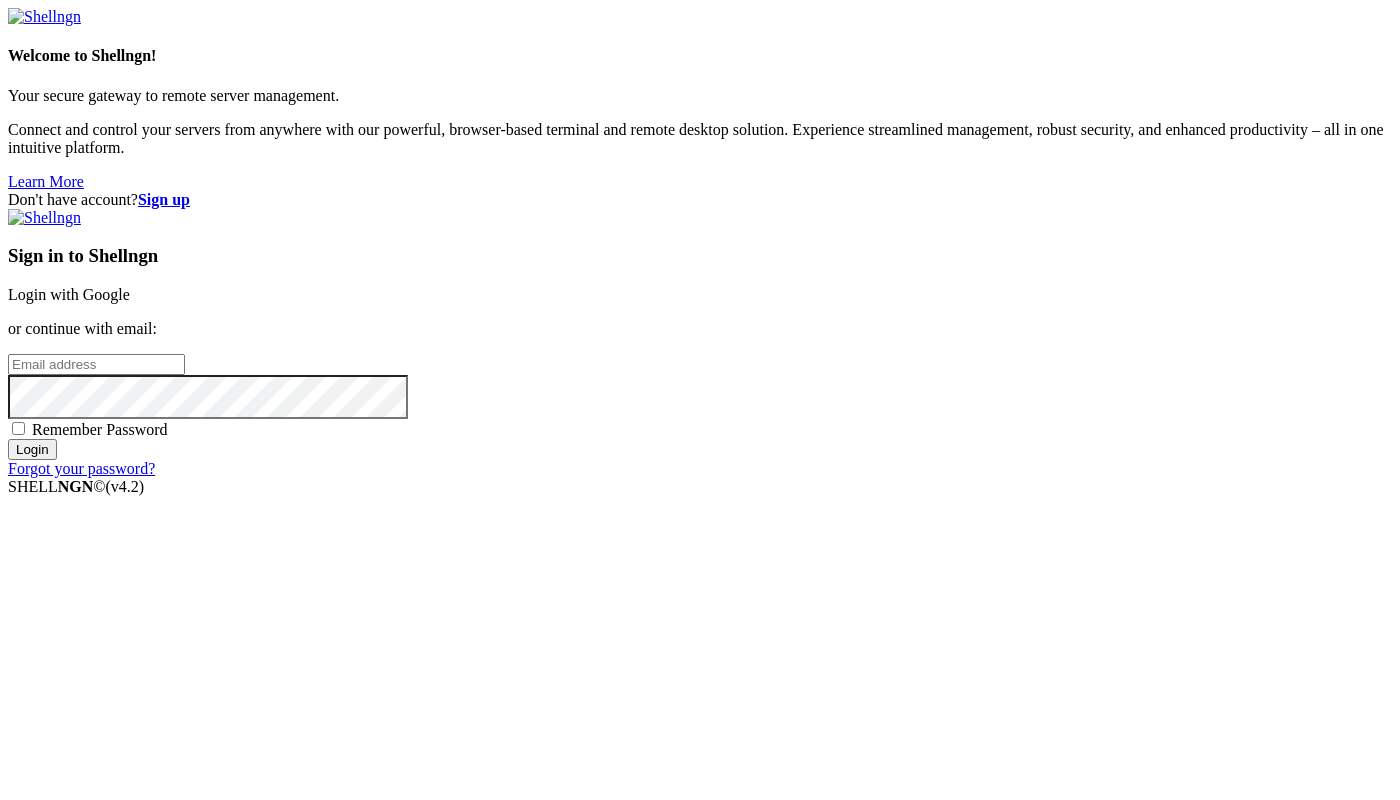 click at bounding box center (96, 364) 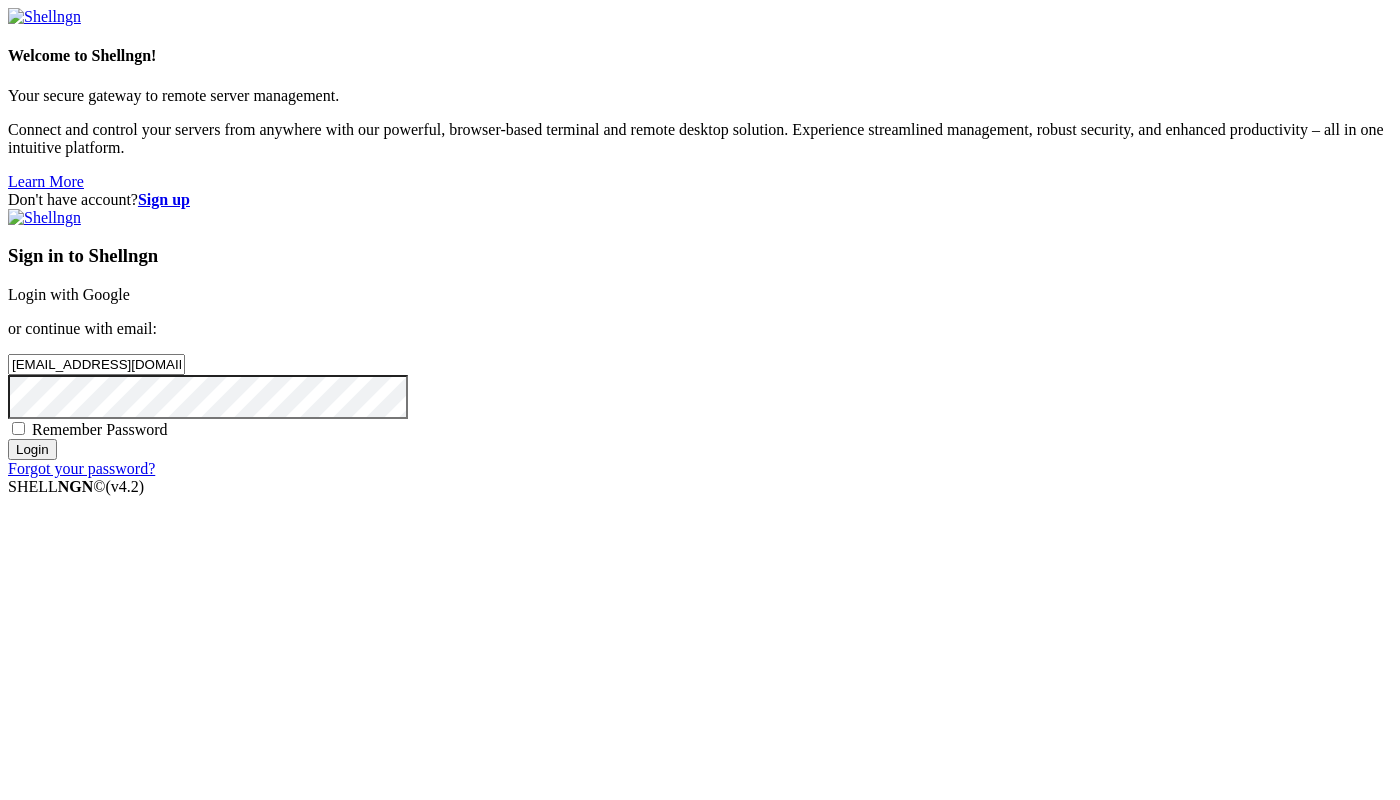 type on "[EMAIL_ADDRESS][DOMAIN_NAME]" 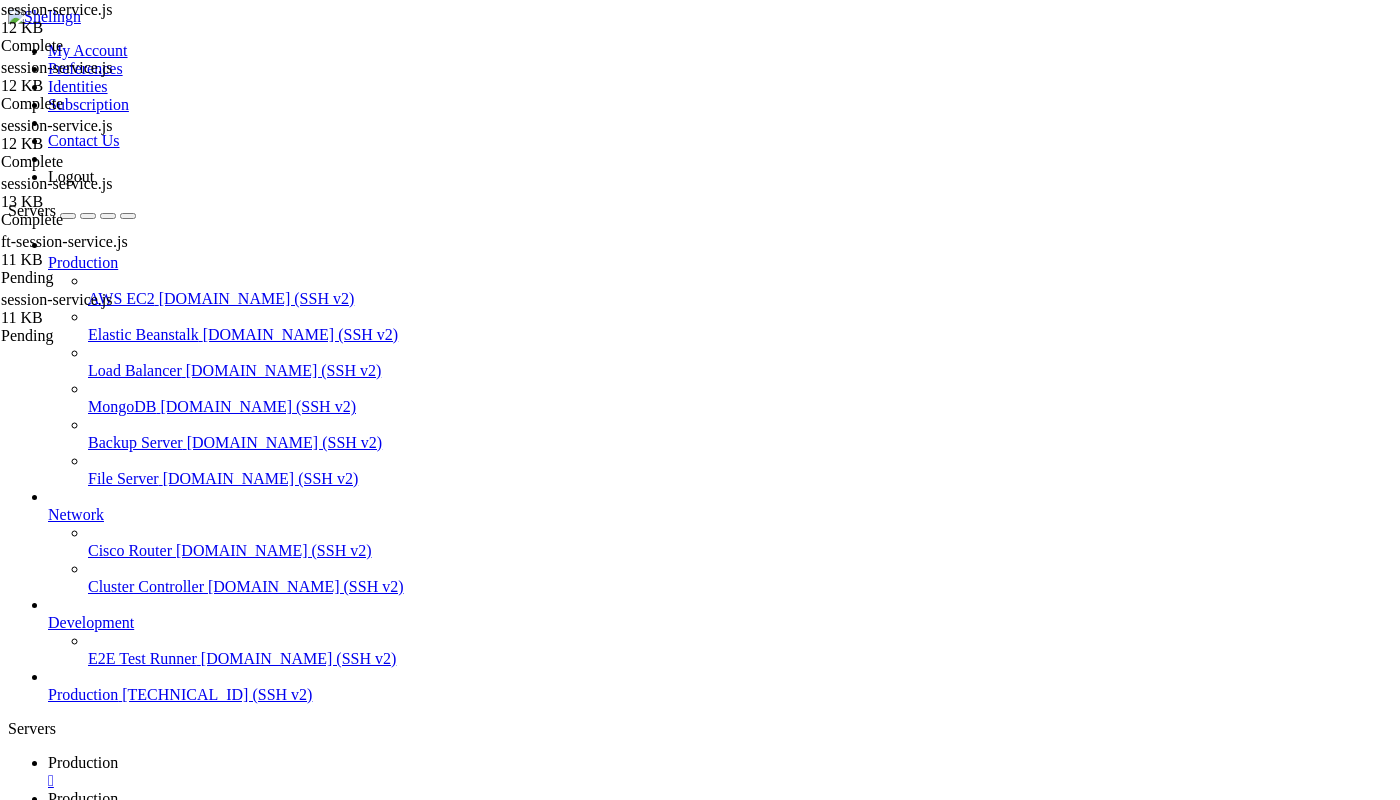 scroll, scrollTop: 0, scrollLeft: 0, axis: both 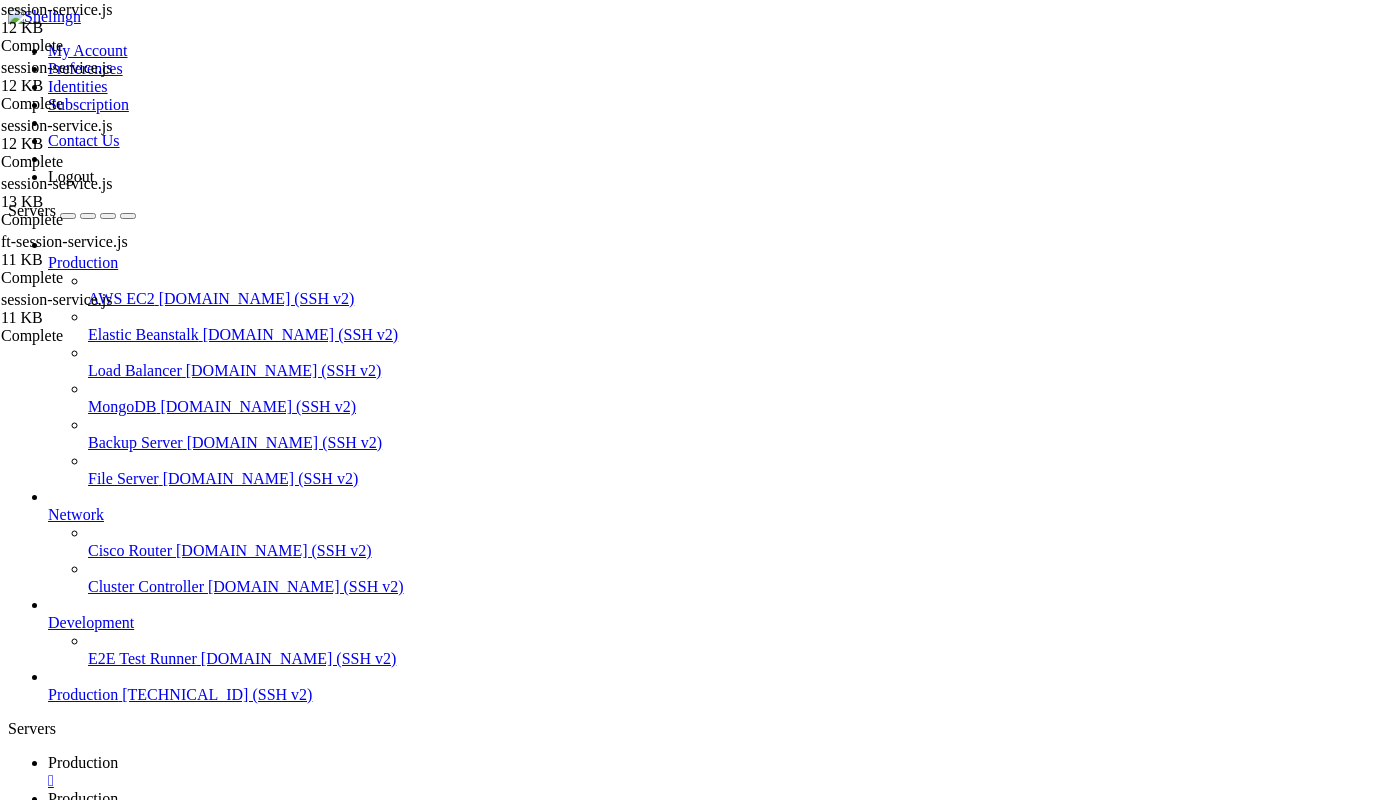 click at bounding box center [217, 1178] 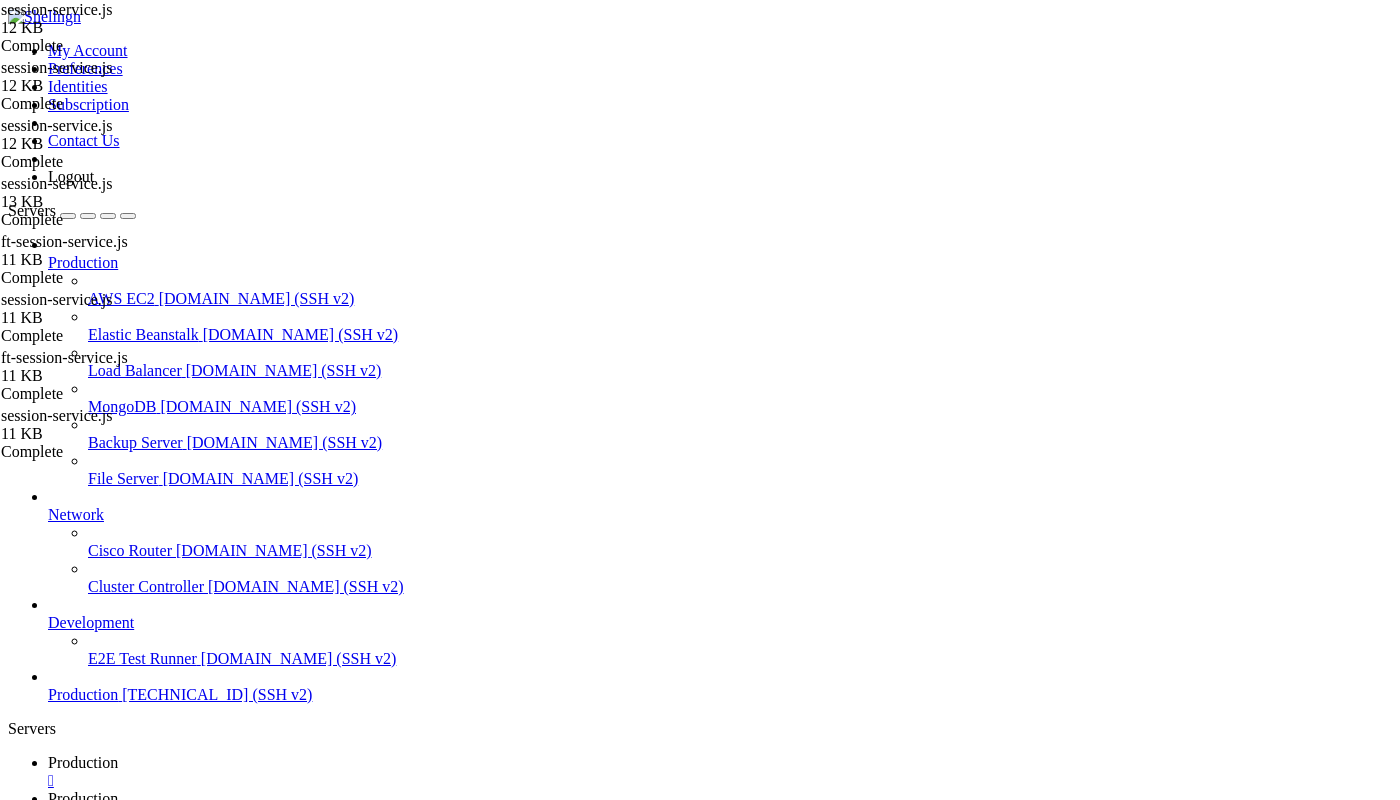 scroll, scrollTop: 0, scrollLeft: 0, axis: both 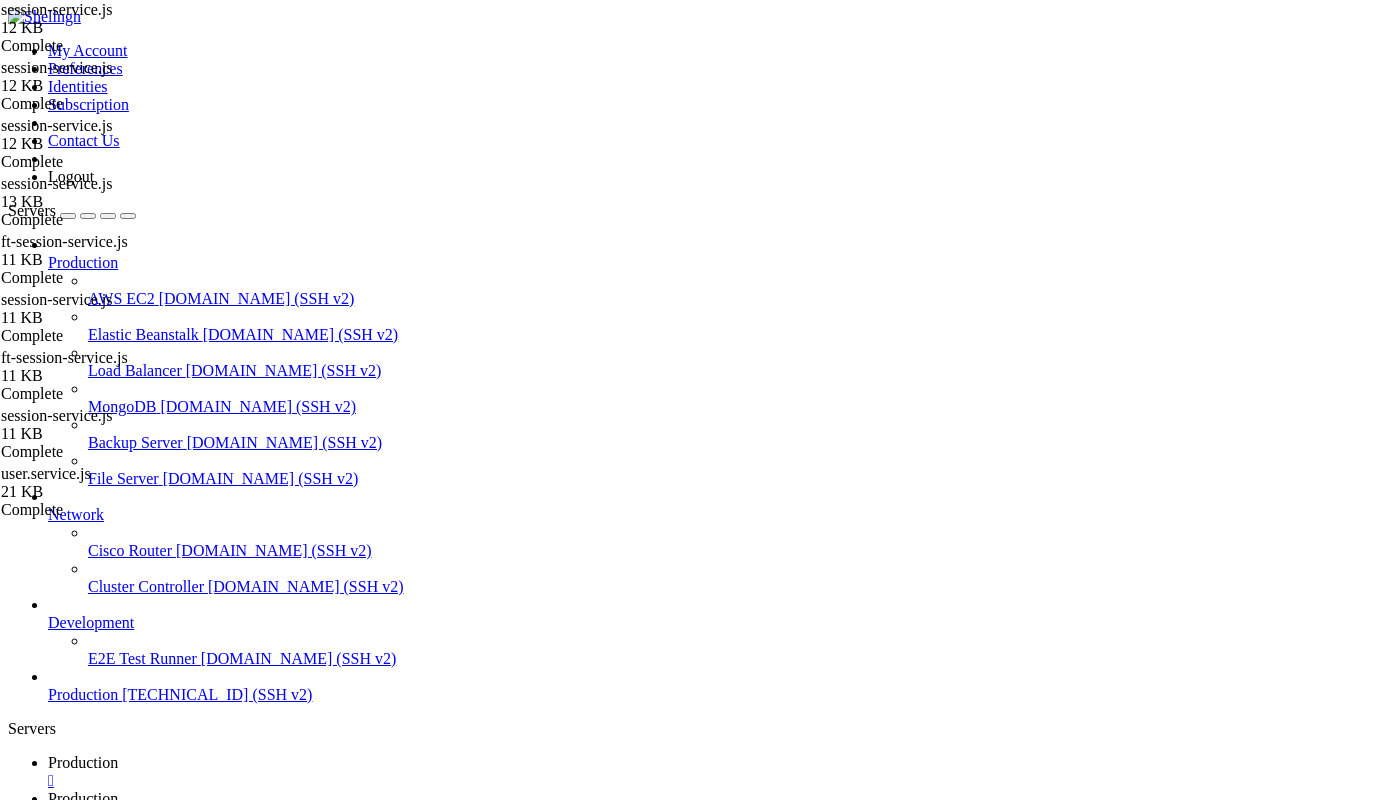 click on "Name Size Modified Perm.
  .. d---------   admin-chat.service.js 9 KB [DATE] 6:19:03 PM -[PERSON_NAME]-
  user.service.js 21 KB [DATE] 7:33:47 PM -[PERSON_NAME]-" at bounding box center (700, 1548) 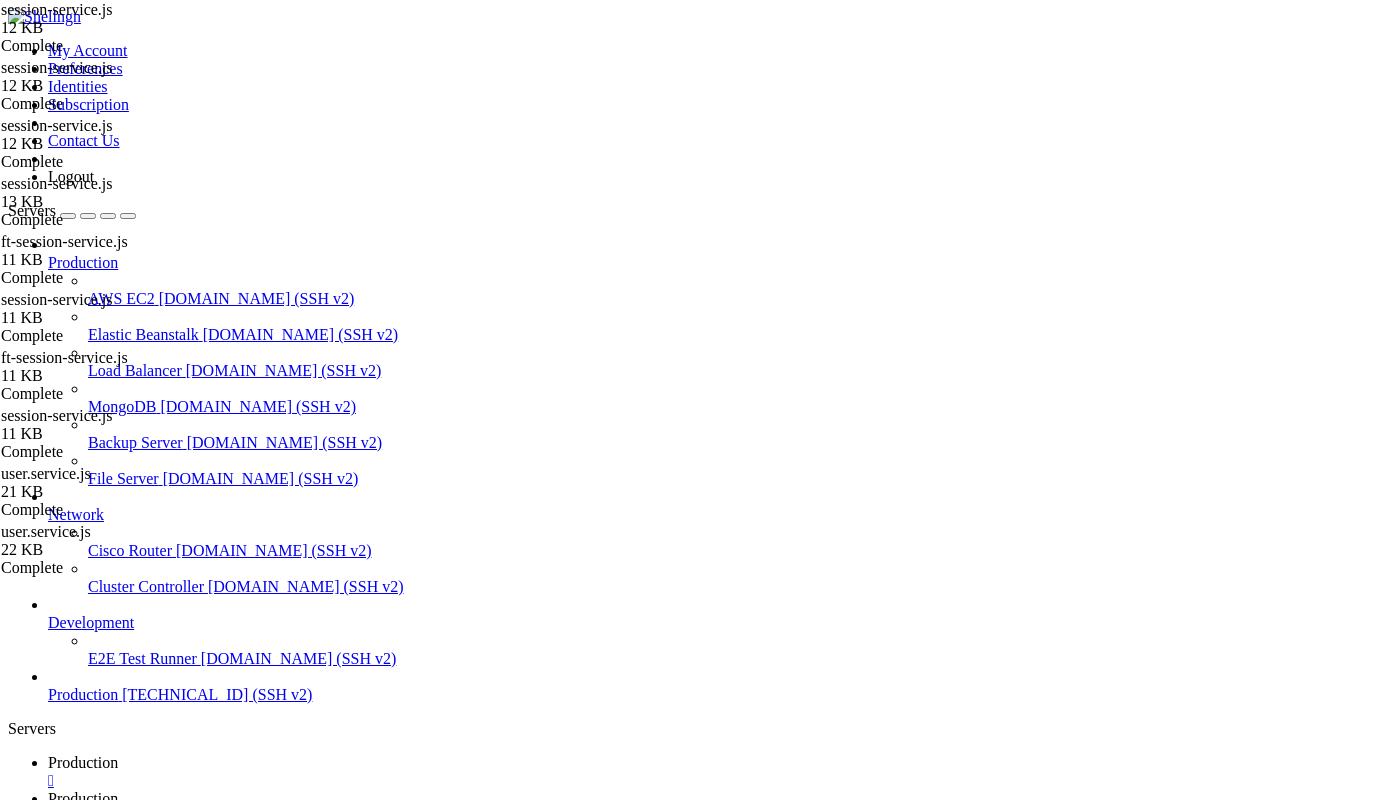click on "Edit" at bounding box center [61, 2033] 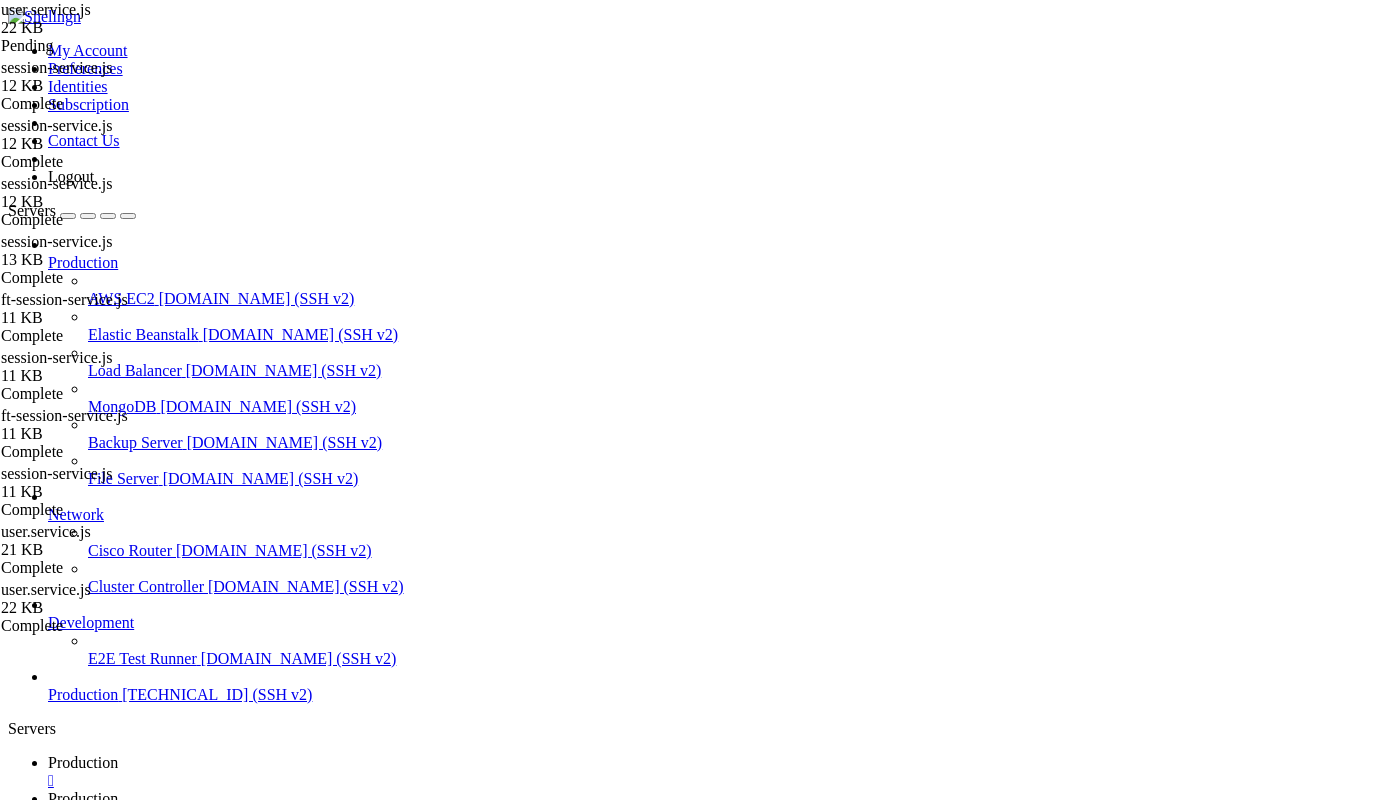 click on "Reconnect" at bounding box center (48, 1938) 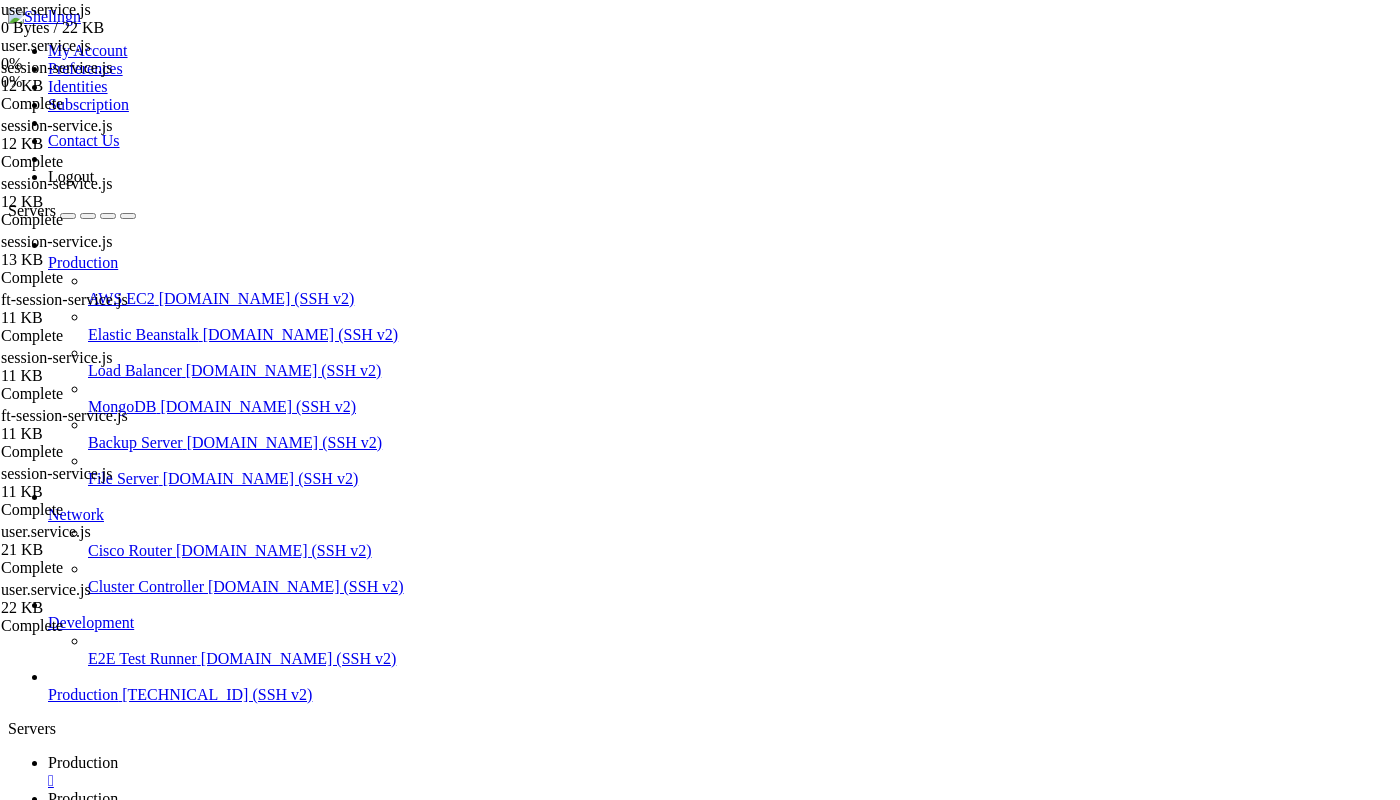 click on "Edit" at bounding box center [61, 2033] 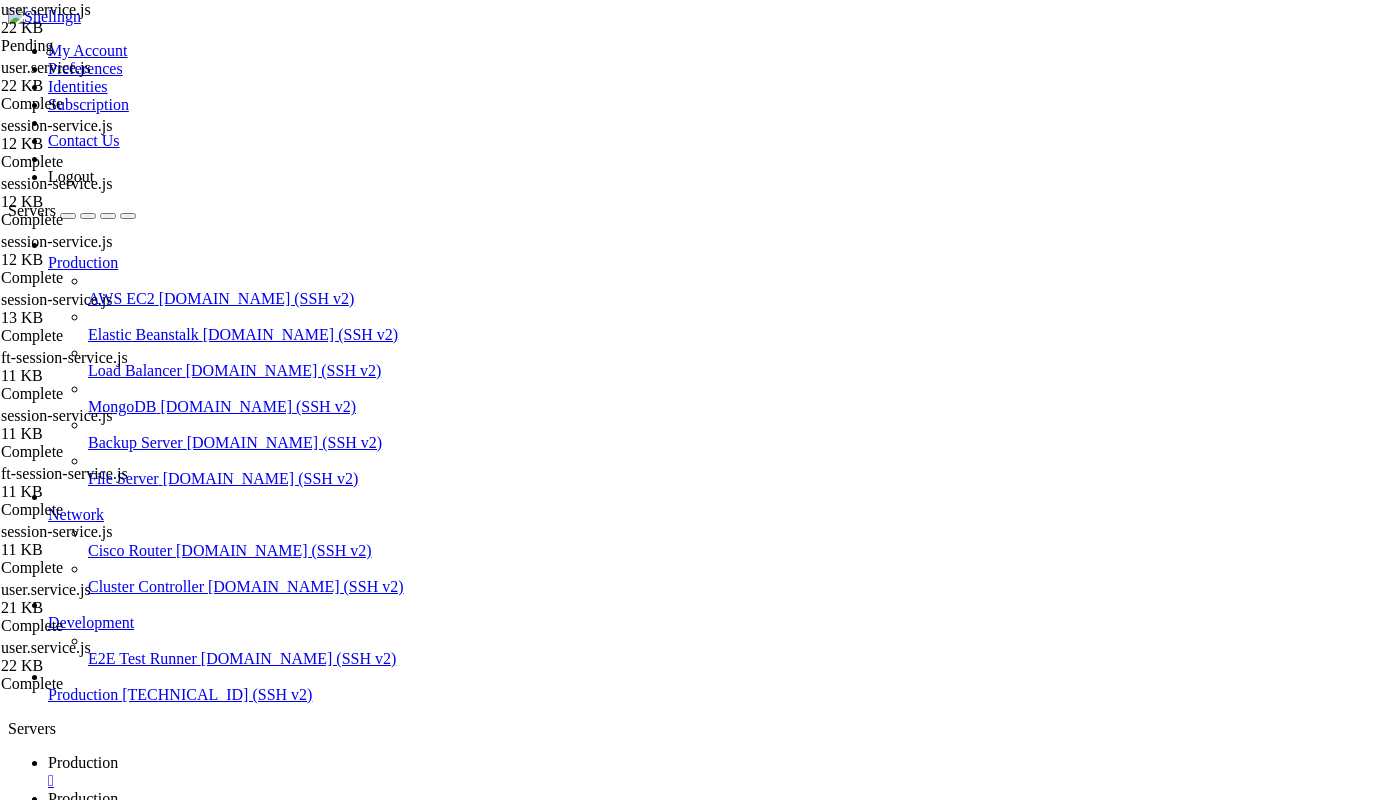 click on "const   jwt   =   require ( "jsonwebtoken" ) ; const   env   =   require ( "../env" ) ; const   AdminModel   =   require ( "../models/Admin.model" ) ; const   UserModel   =   require ( "../models/User.model" ) ; const   UserTransactionModel   =   require ( "../models/UserTransaction.model" ) ; const   GameSessionModel   =   require ( "../models/GameSession.model" ) ; const   BettingHistoryModel   =   require ( "../models/BettingHistory.model" ) ; const   FTGameSessionModel   =   require ( "../models/FTGameSession.model" ) ; const   FTBettingHistoryModel   =   require ( "../models/FTBettingHistory.model" ) ; const   { startSession }   =   require ( "mongoose" ) ; const   constants   =   require ( "../utils/constants" ) ; const   { utcToISTStr }   =   require ( "../utils/helpers" ) ; exports . socketAuthorizer   =   async   ( socket ,   next )   =>   {       try   {             const   token   =   socket . handshake . auth . token ;             if   ( ! token )   {                   throw   new   Error ( ) ;" at bounding box center (723, 2363) 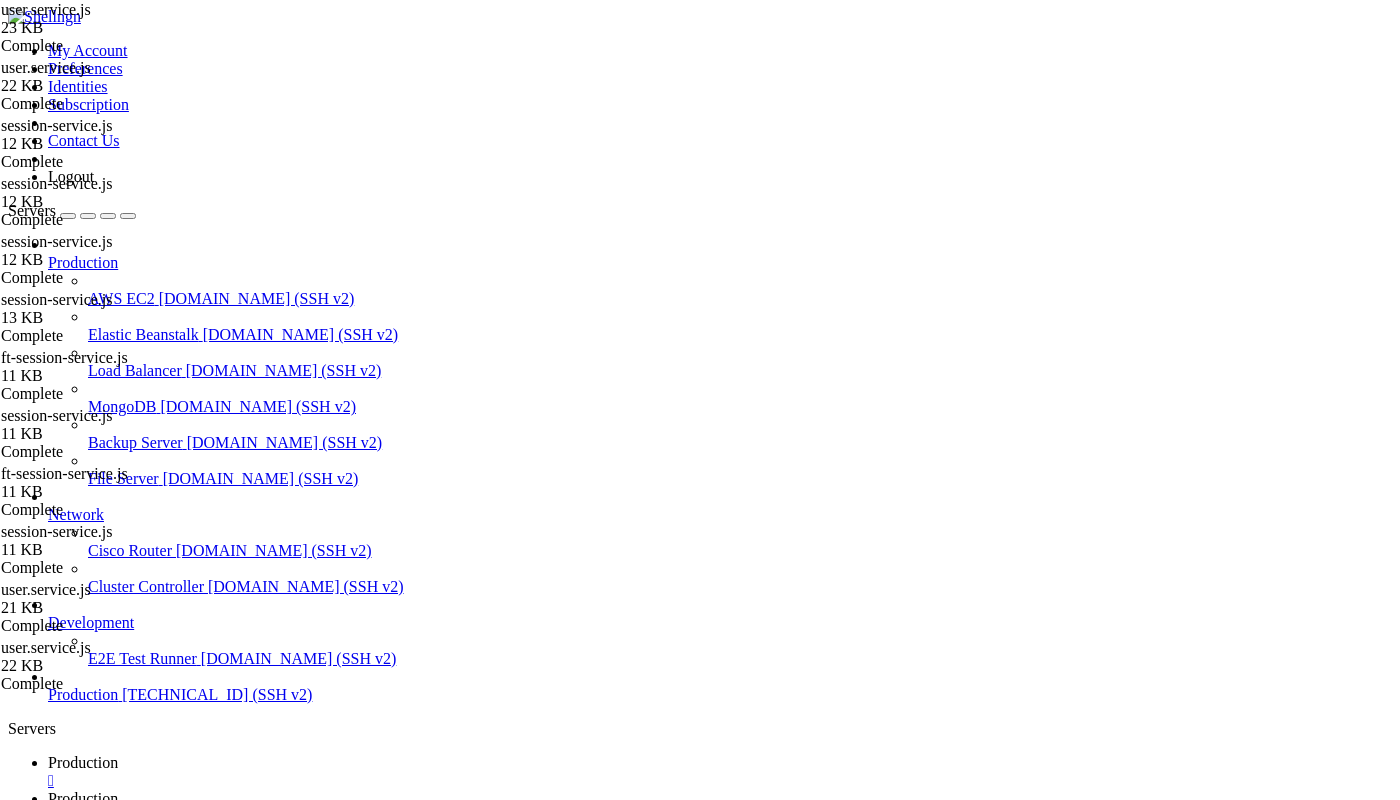 scroll, scrollTop: 33, scrollLeft: 0, axis: vertical 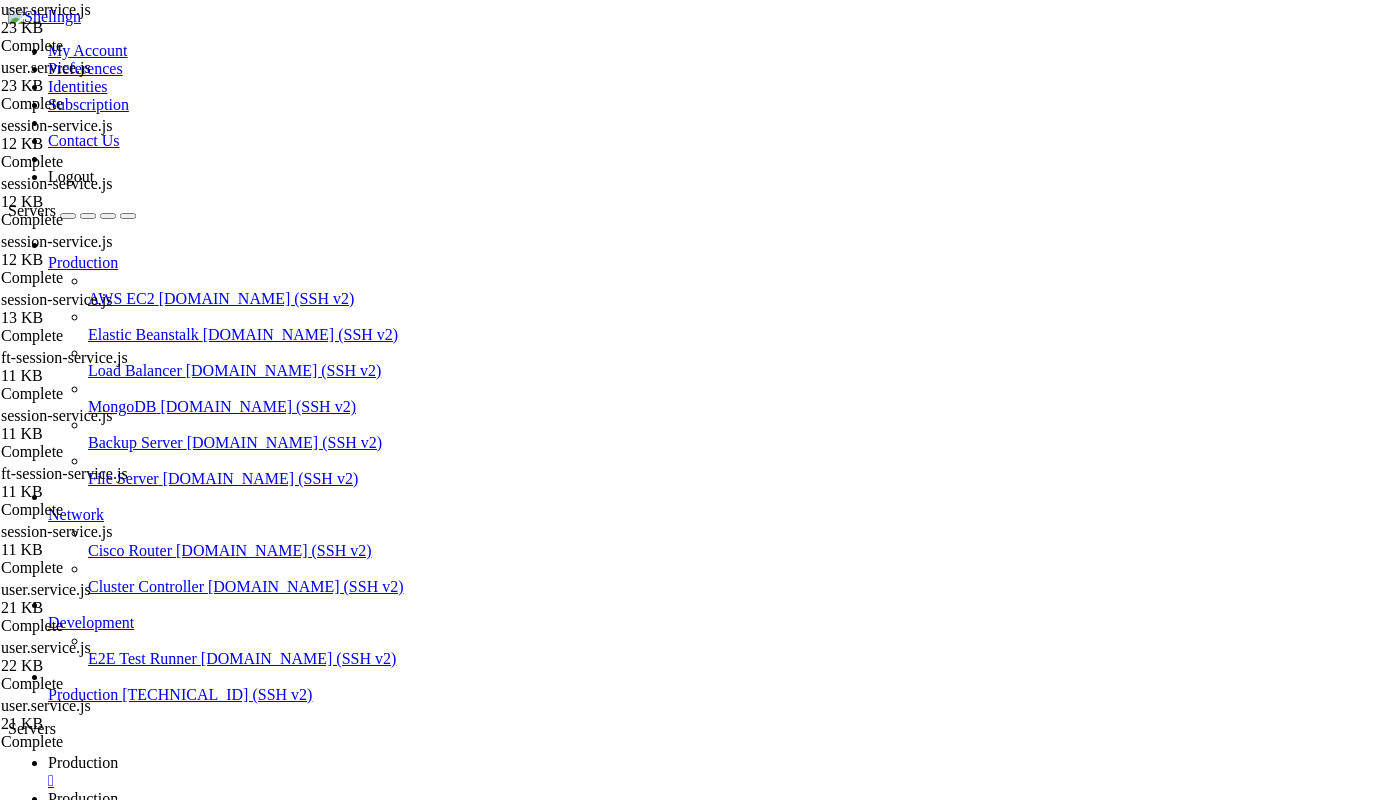 click at bounding box center (16, 1885) 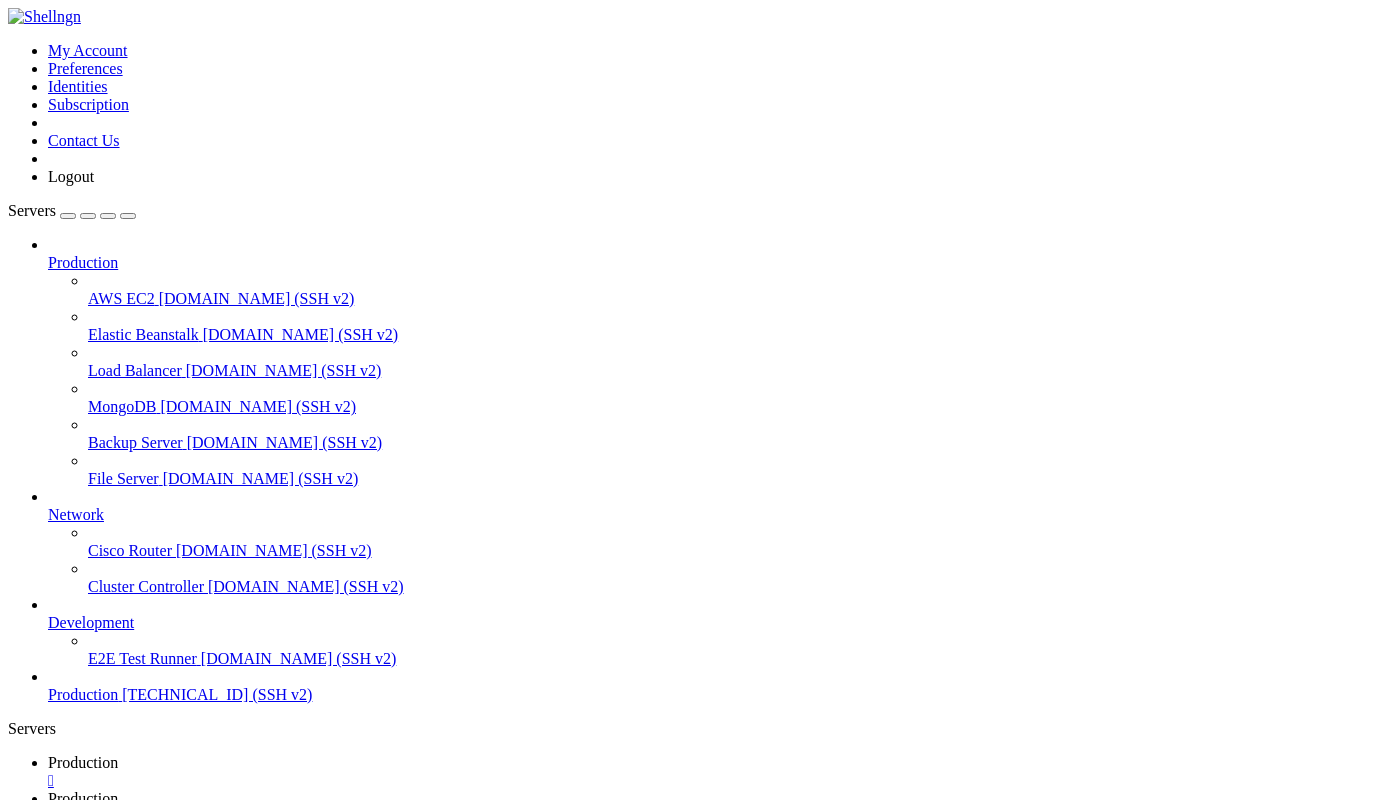 click on "  .." at bounding box center (18, 1238) 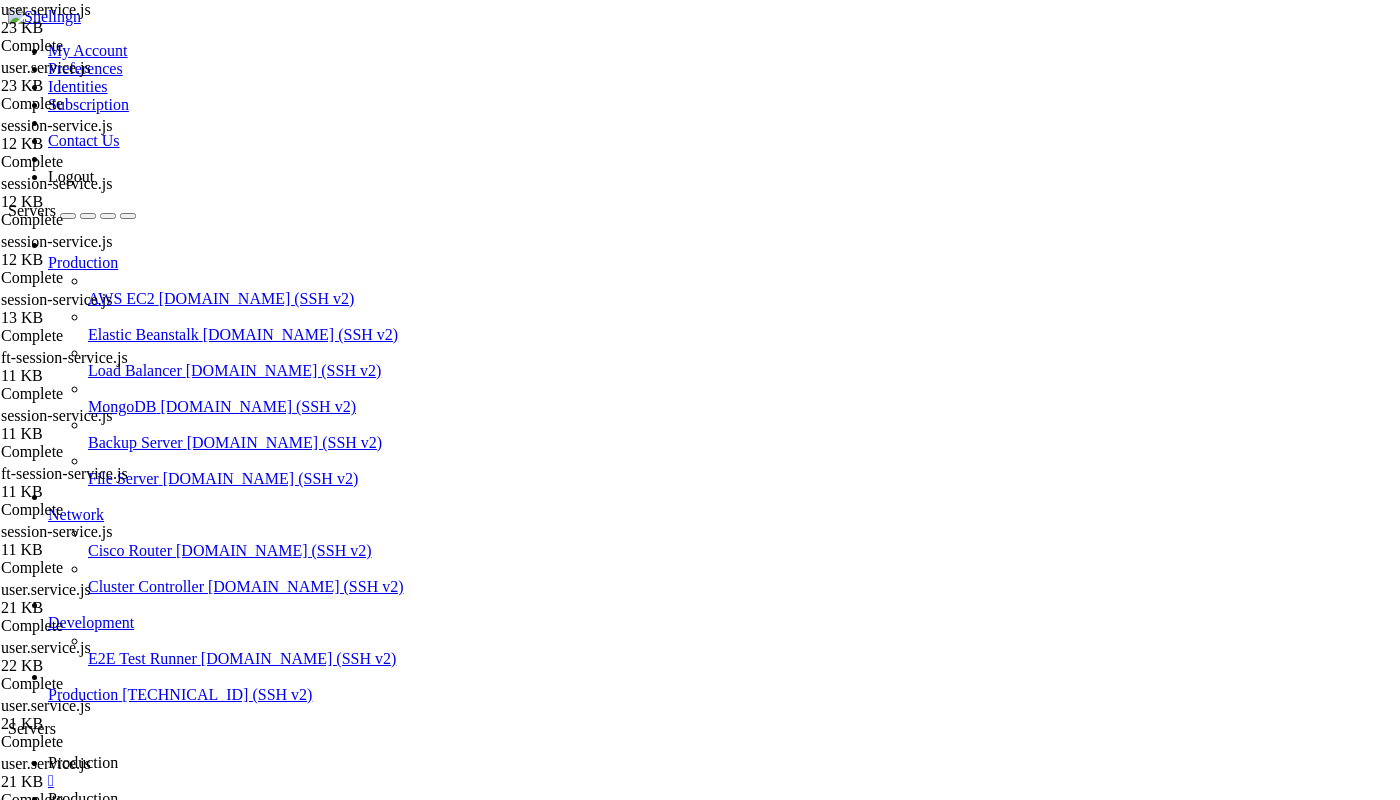 click at bounding box center (16, 1885) 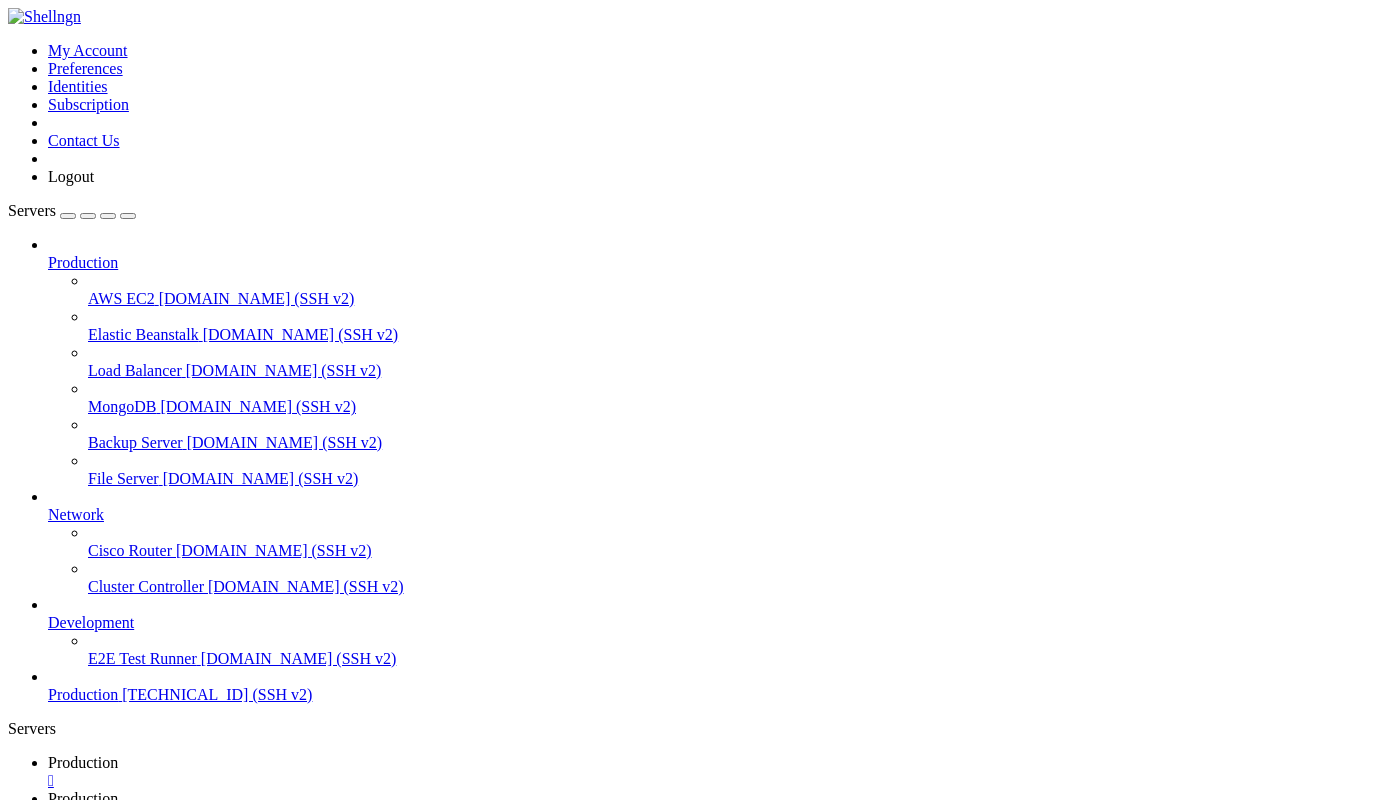 click at bounding box center [16, 1885] 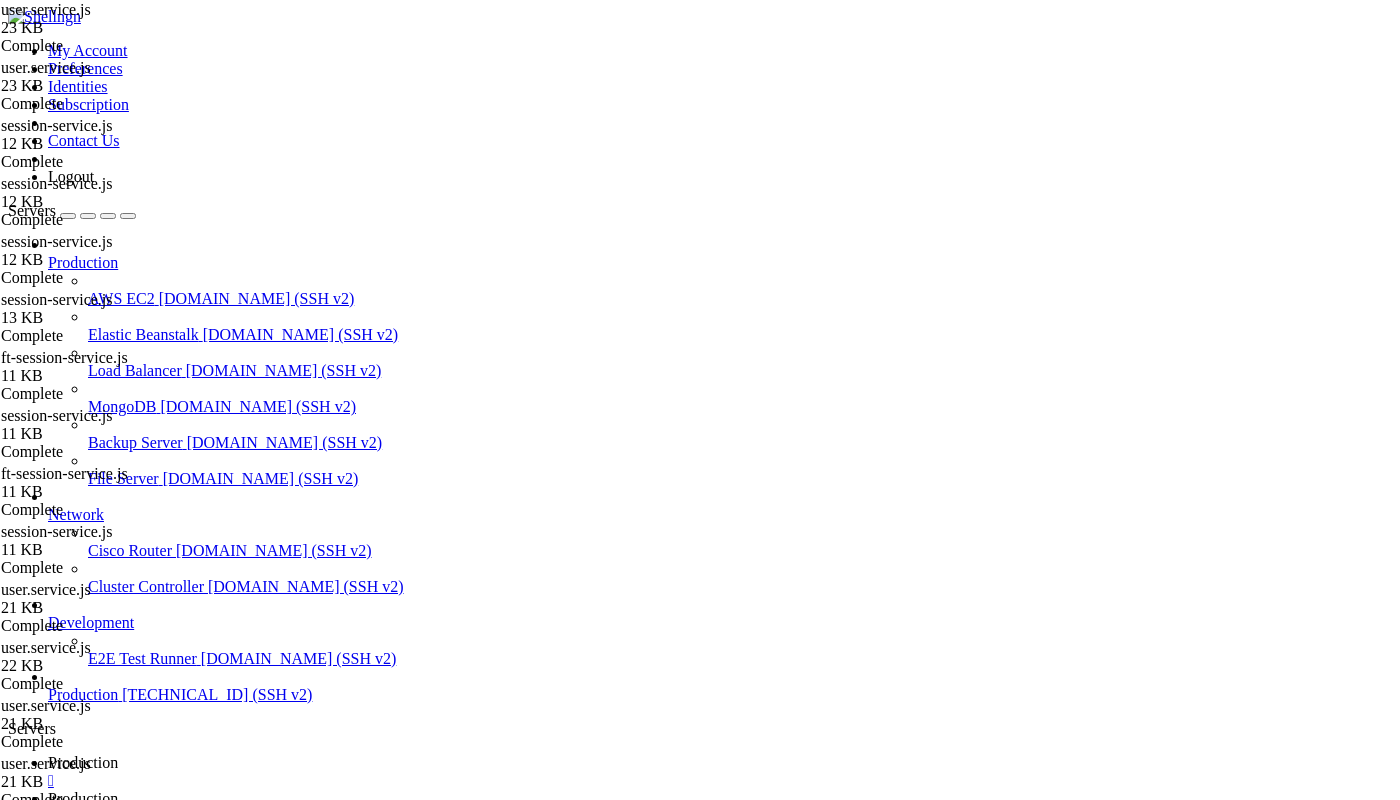 scroll, scrollTop: 570, scrollLeft: 0, axis: vertical 